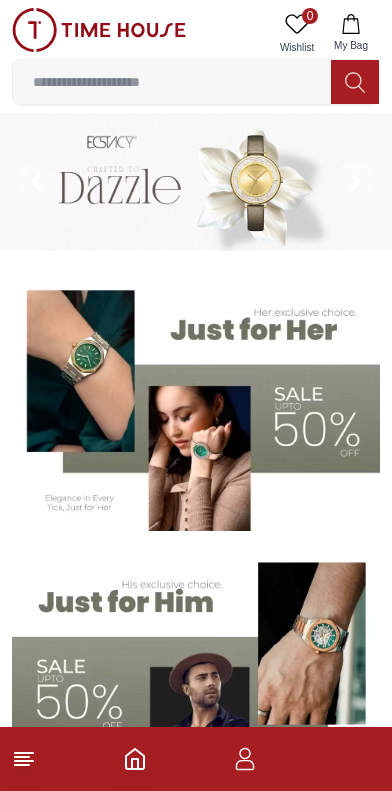 scroll, scrollTop: 0, scrollLeft: 0, axis: both 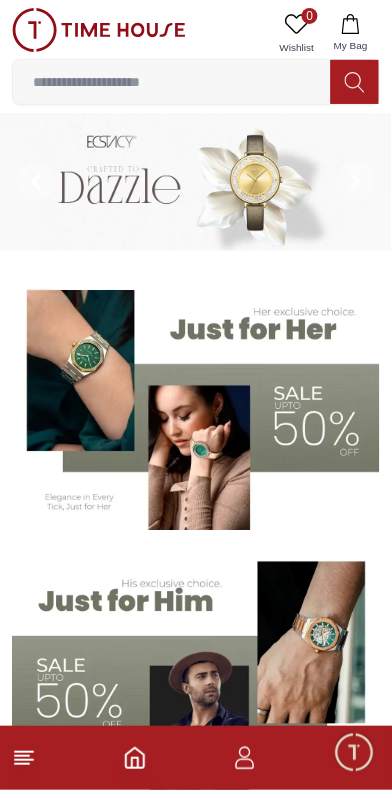 click 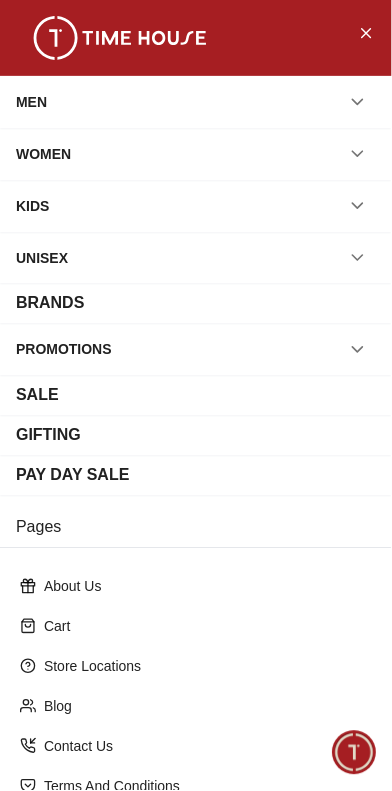 scroll, scrollTop: 181, scrollLeft: 0, axis: vertical 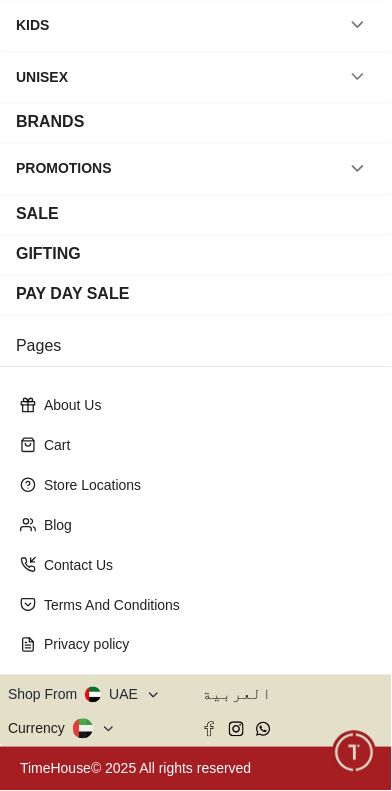 click on "Shop From UAE" at bounding box center (84, 696) 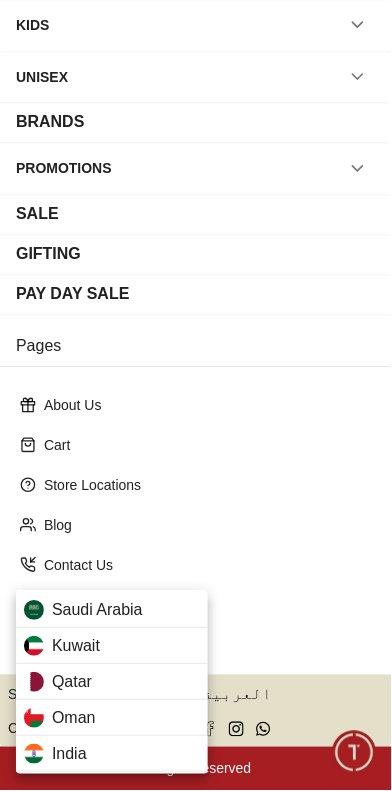 click on "Saudi Arabia" at bounding box center (97, 611) 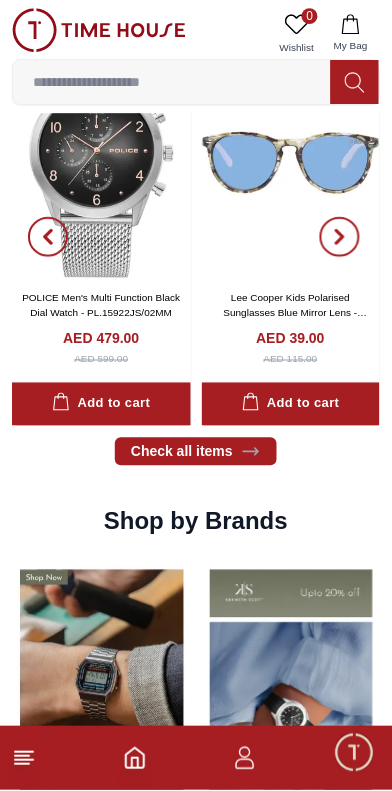 scroll, scrollTop: 2595, scrollLeft: 0, axis: vertical 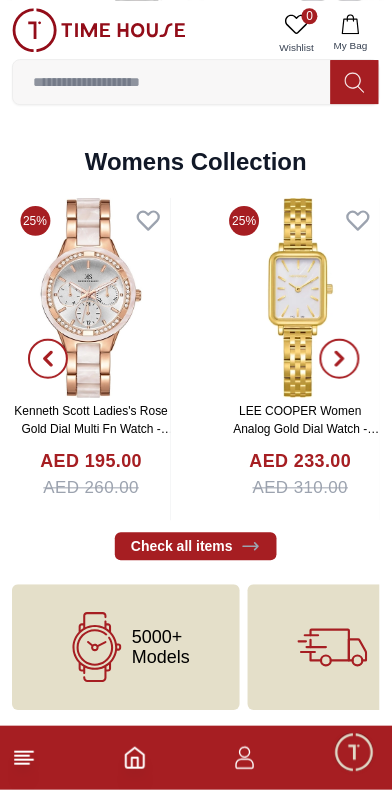 click 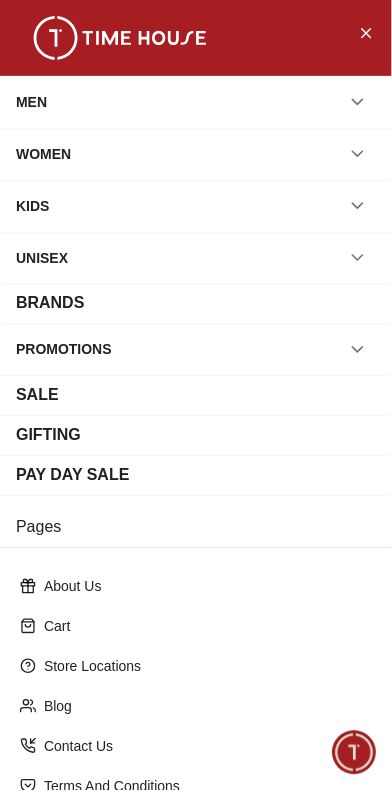 scroll, scrollTop: 181, scrollLeft: 0, axis: vertical 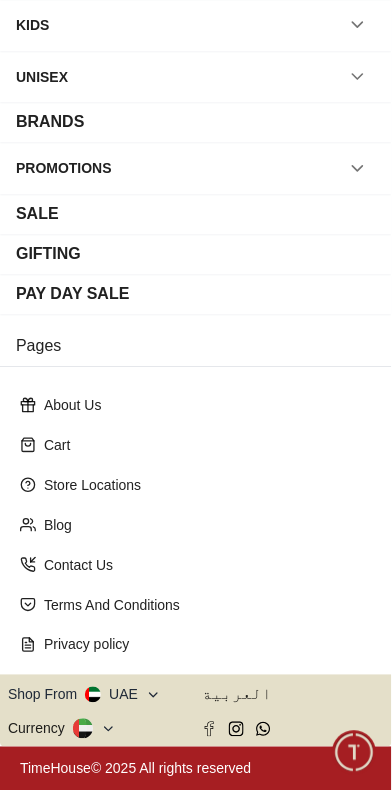 click on "Shop From UAE" at bounding box center [84, 696] 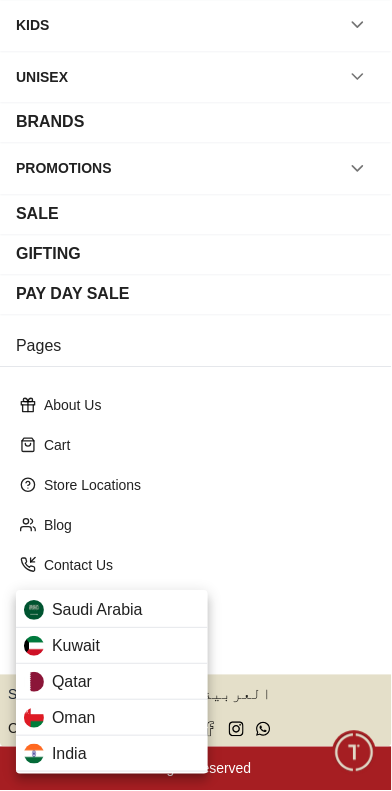 click on "Saudi Arabia" at bounding box center (97, 611) 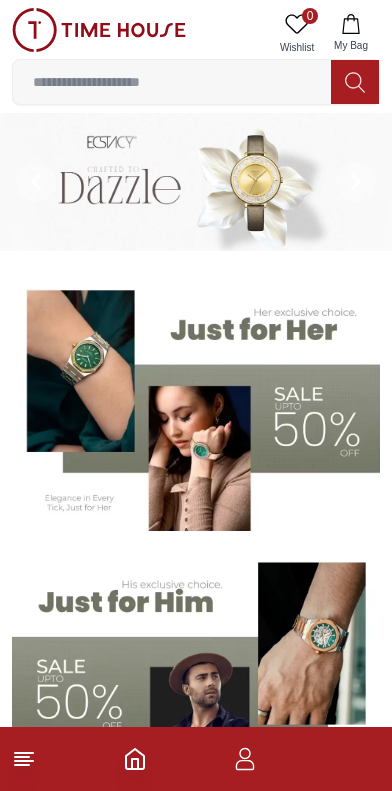 scroll, scrollTop: 0, scrollLeft: 0, axis: both 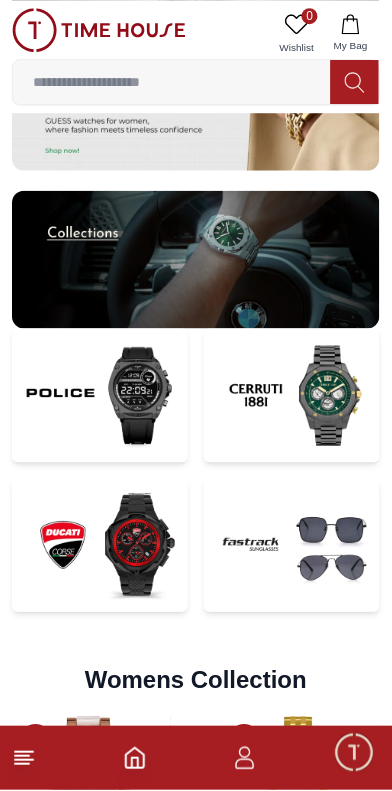 click at bounding box center (100, 396) 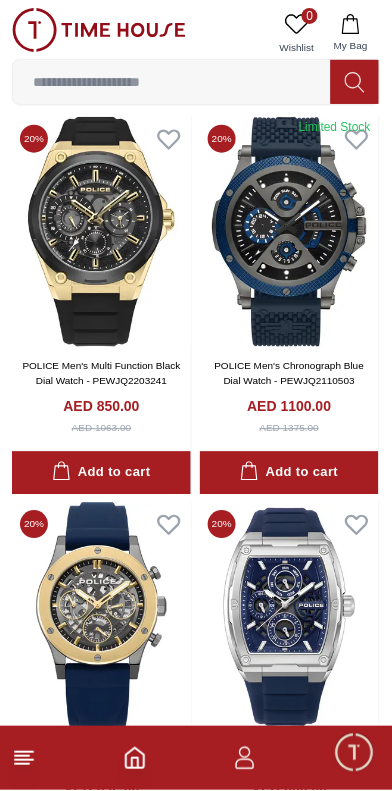 scroll, scrollTop: 3244, scrollLeft: 0, axis: vertical 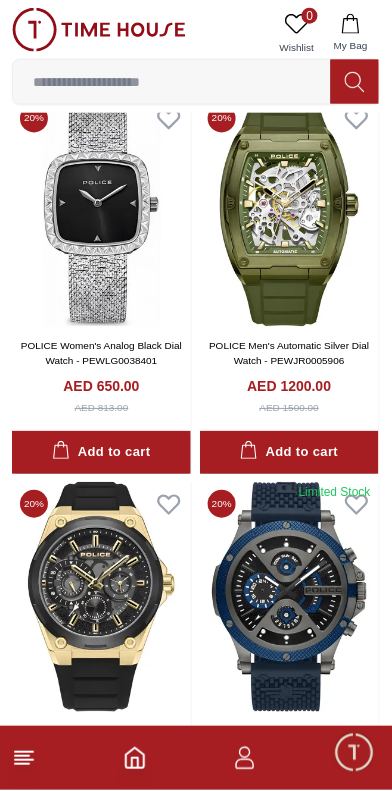click 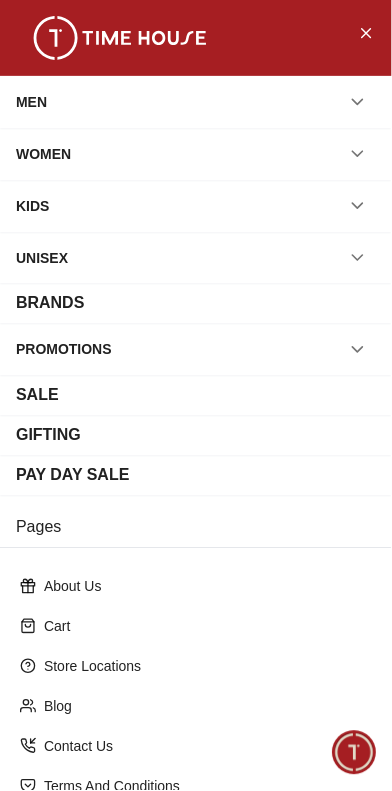 scroll, scrollTop: 181, scrollLeft: 0, axis: vertical 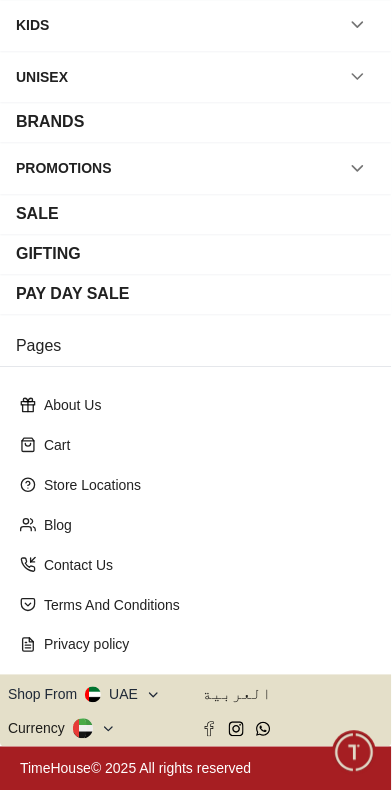 click on "KIDS" at bounding box center [196, 25] 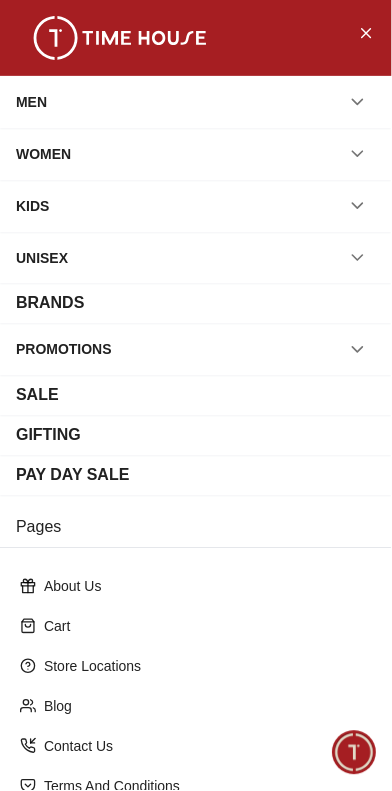 click 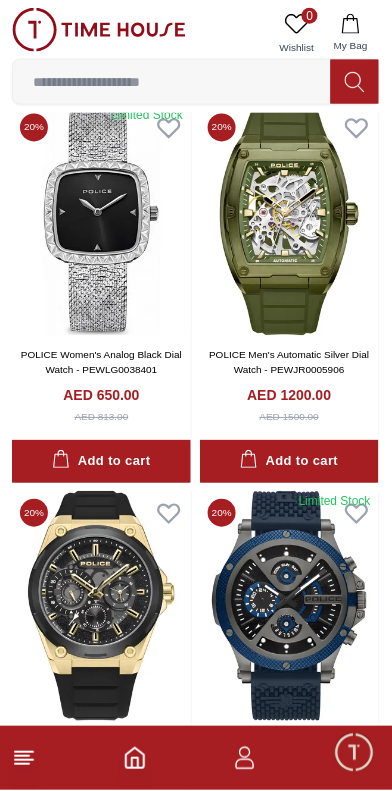 click 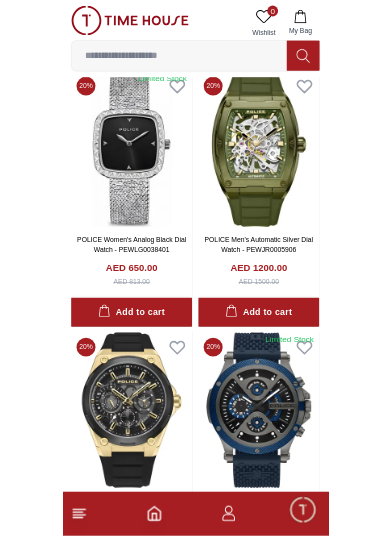 scroll, scrollTop: 0, scrollLeft: 0, axis: both 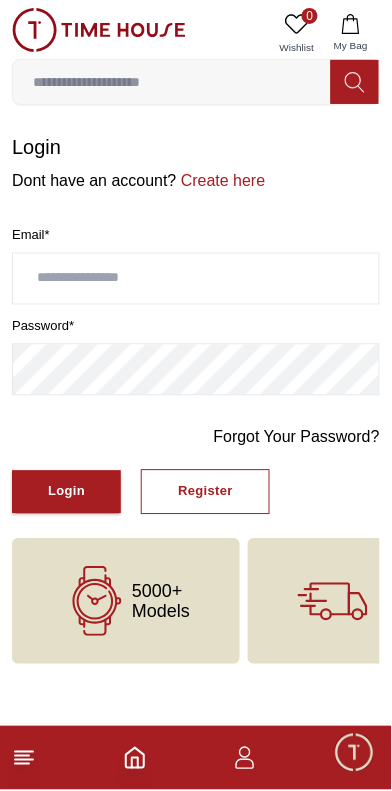 click at bounding box center [196, 279] 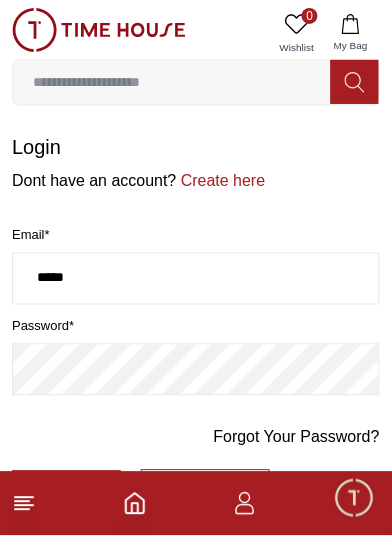 type on "**********" 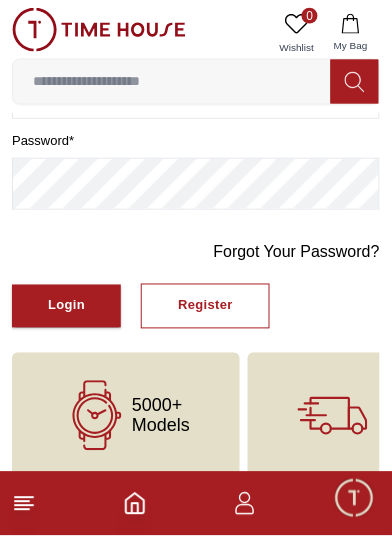 scroll, scrollTop: 190, scrollLeft: 0, axis: vertical 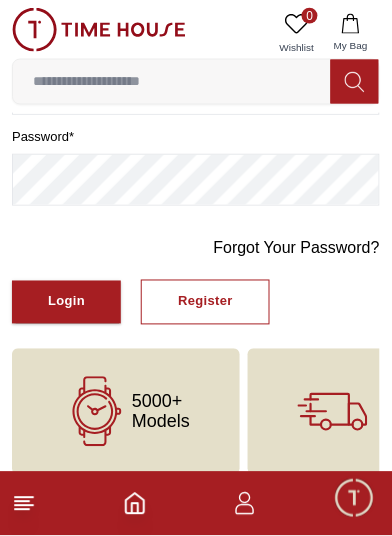 click on "Login" at bounding box center [66, 302] 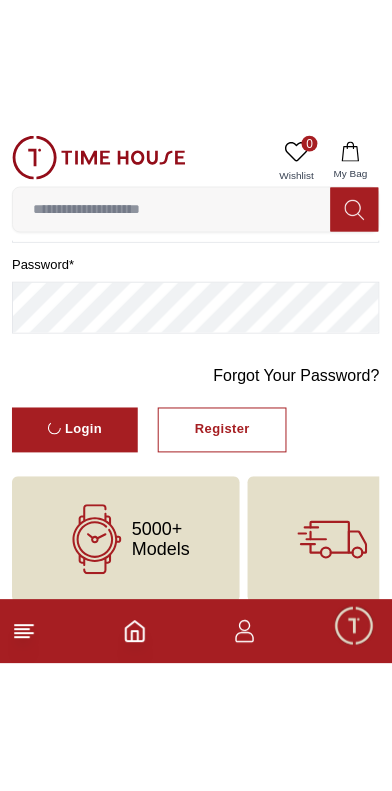 scroll, scrollTop: 0, scrollLeft: 0, axis: both 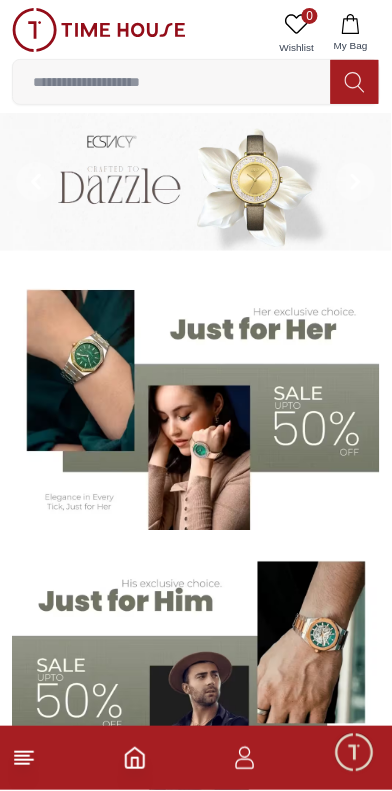 click 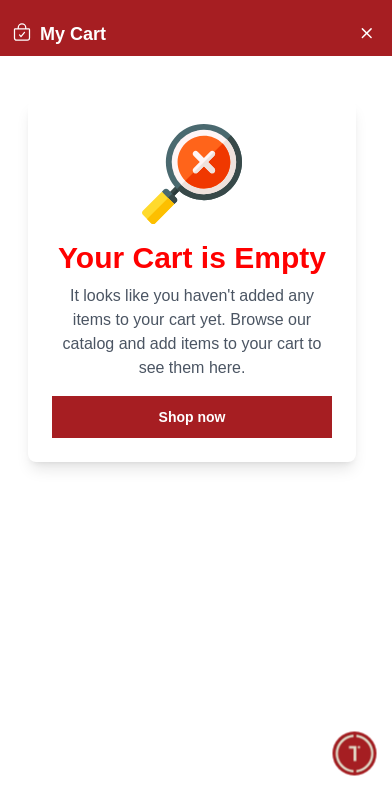 click 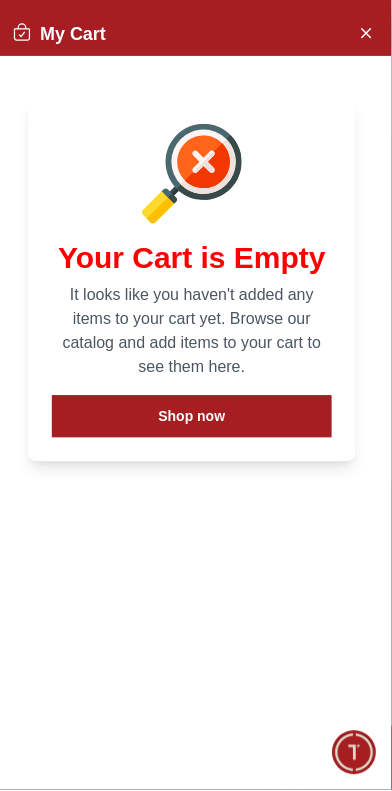 scroll, scrollTop: 0, scrollLeft: 0, axis: both 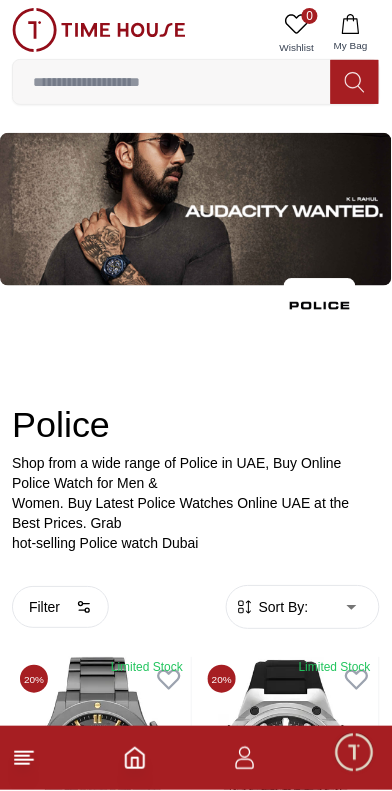click 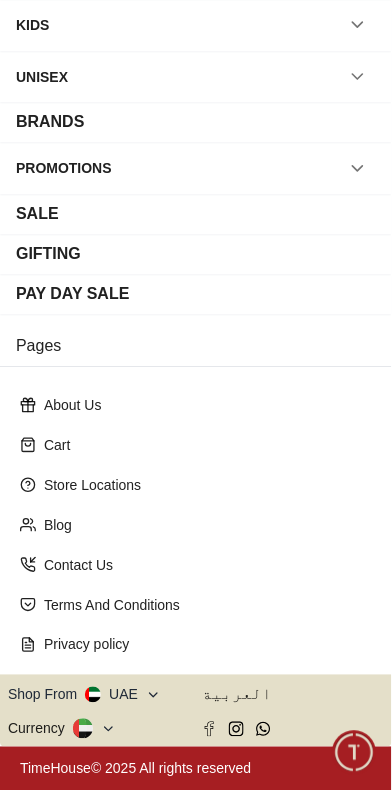 scroll, scrollTop: 0, scrollLeft: 0, axis: both 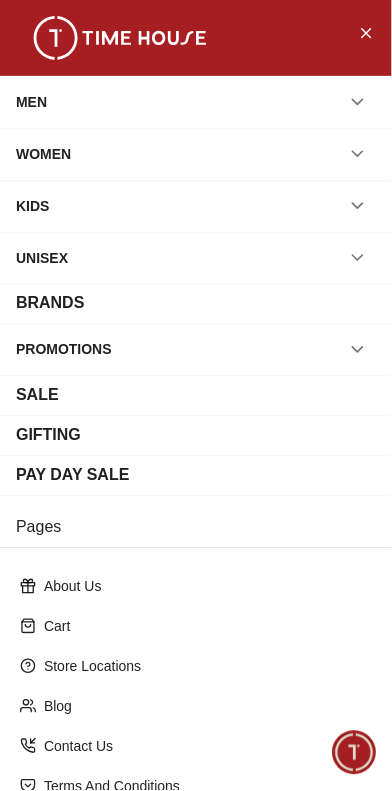click at bounding box center (366, 32) 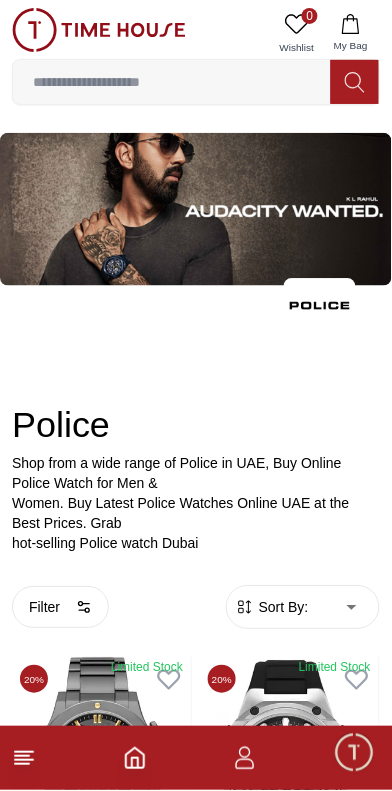 click 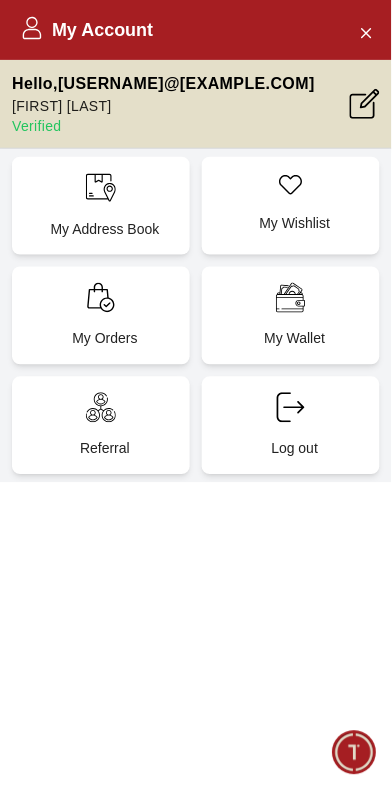 click 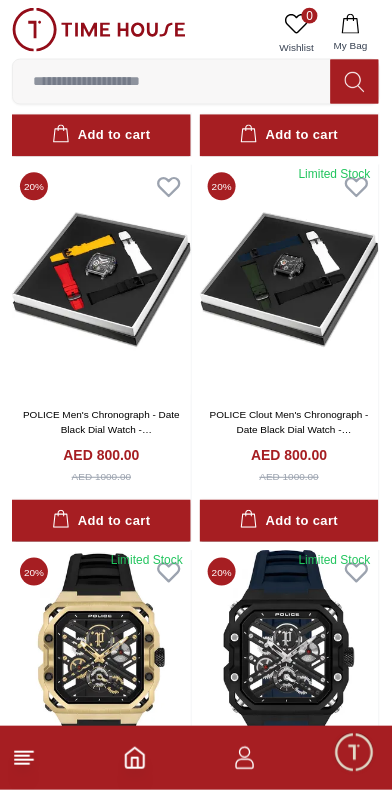 scroll, scrollTop: 1368, scrollLeft: 0, axis: vertical 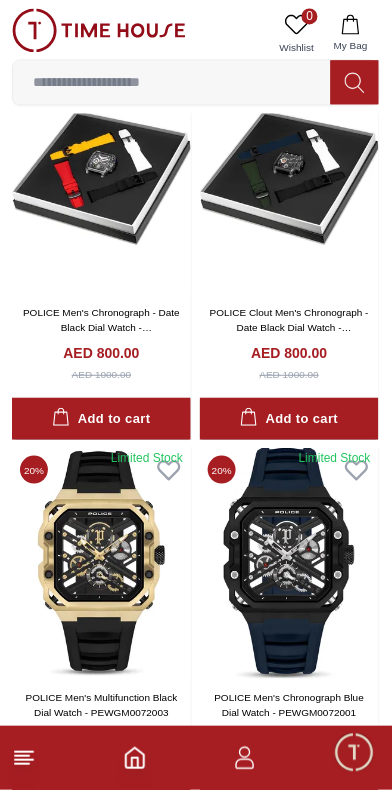 click 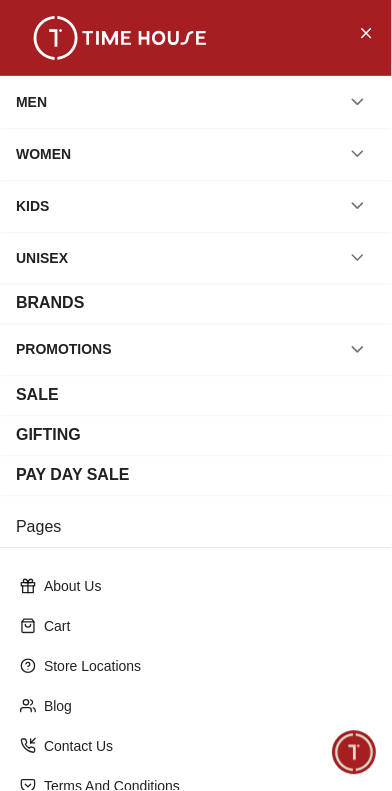 scroll, scrollTop: 181, scrollLeft: 0, axis: vertical 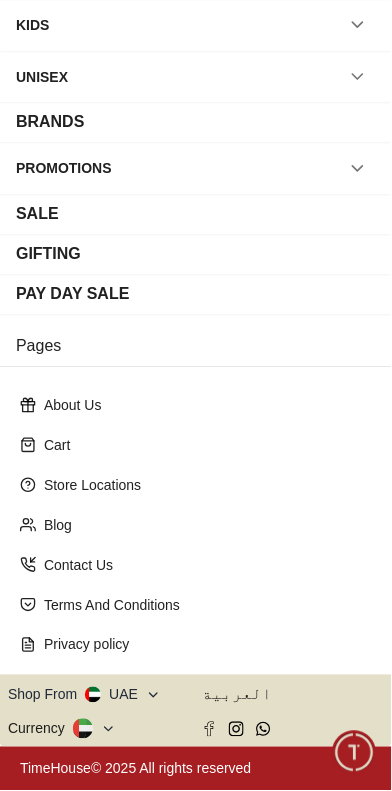 click 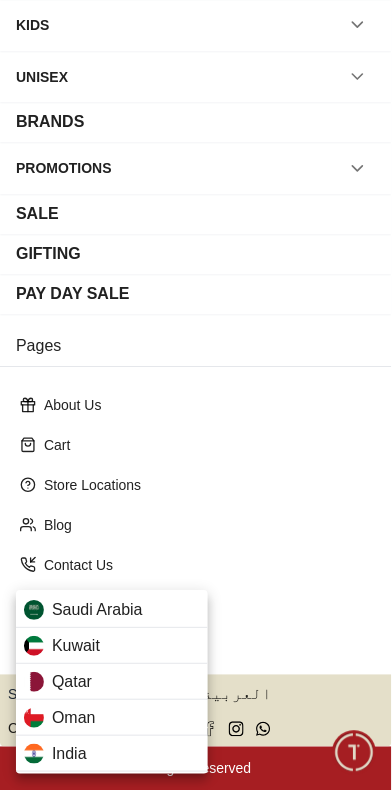 click on "Saudi Arabia" at bounding box center [112, 611] 